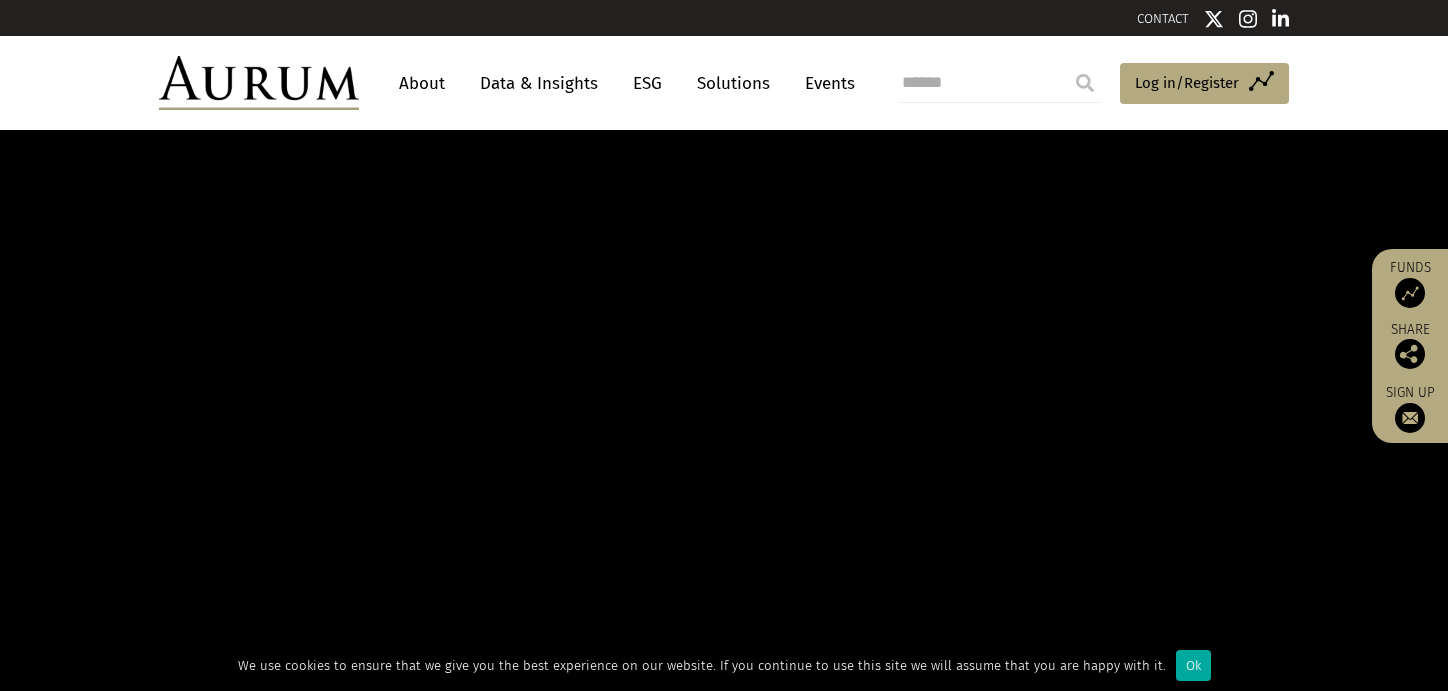 scroll, scrollTop: 0, scrollLeft: 0, axis: both 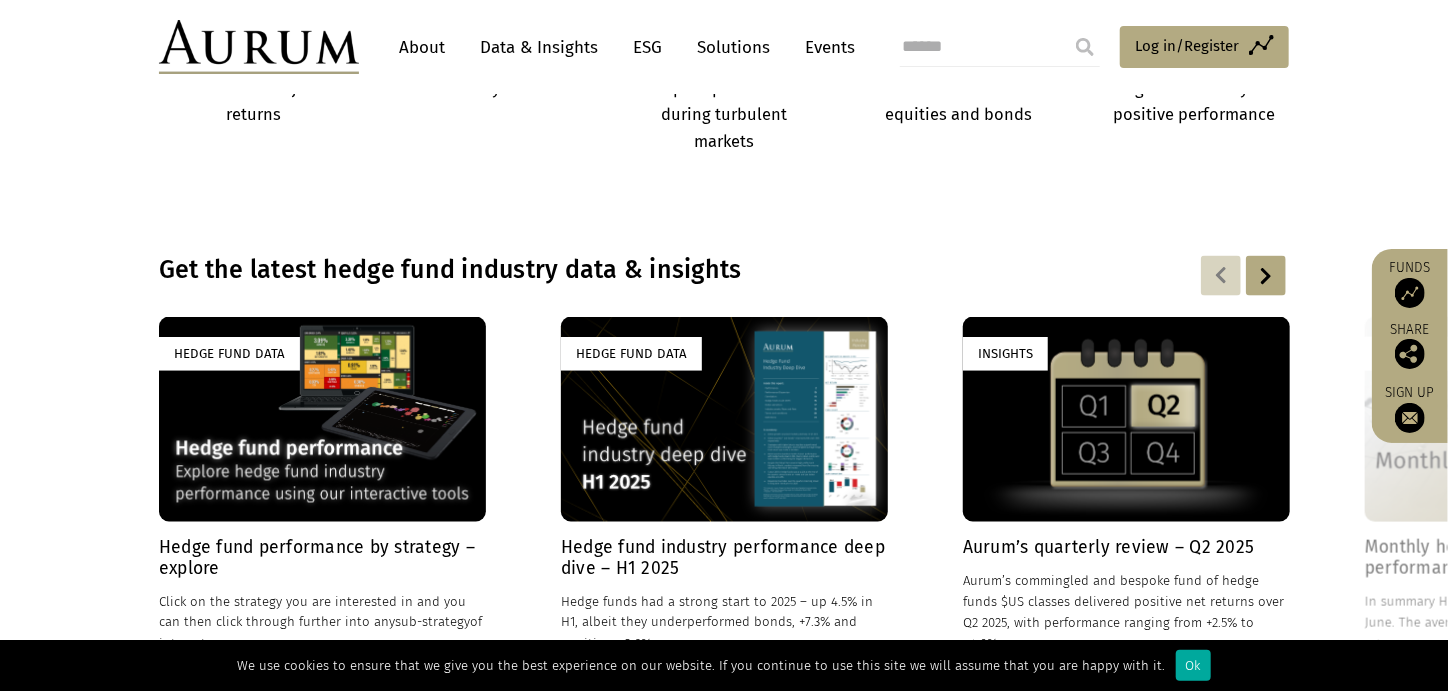 click on "Hedge Fund Data
Monthly hedge fund industry performance review – June 2025
23/07/2025
In summary Hedge fund performance was positive in June. The average  asset-weighted  hedge fund net return across all strategies was 1.68%. All master strategies…" at bounding box center [1528, 496] 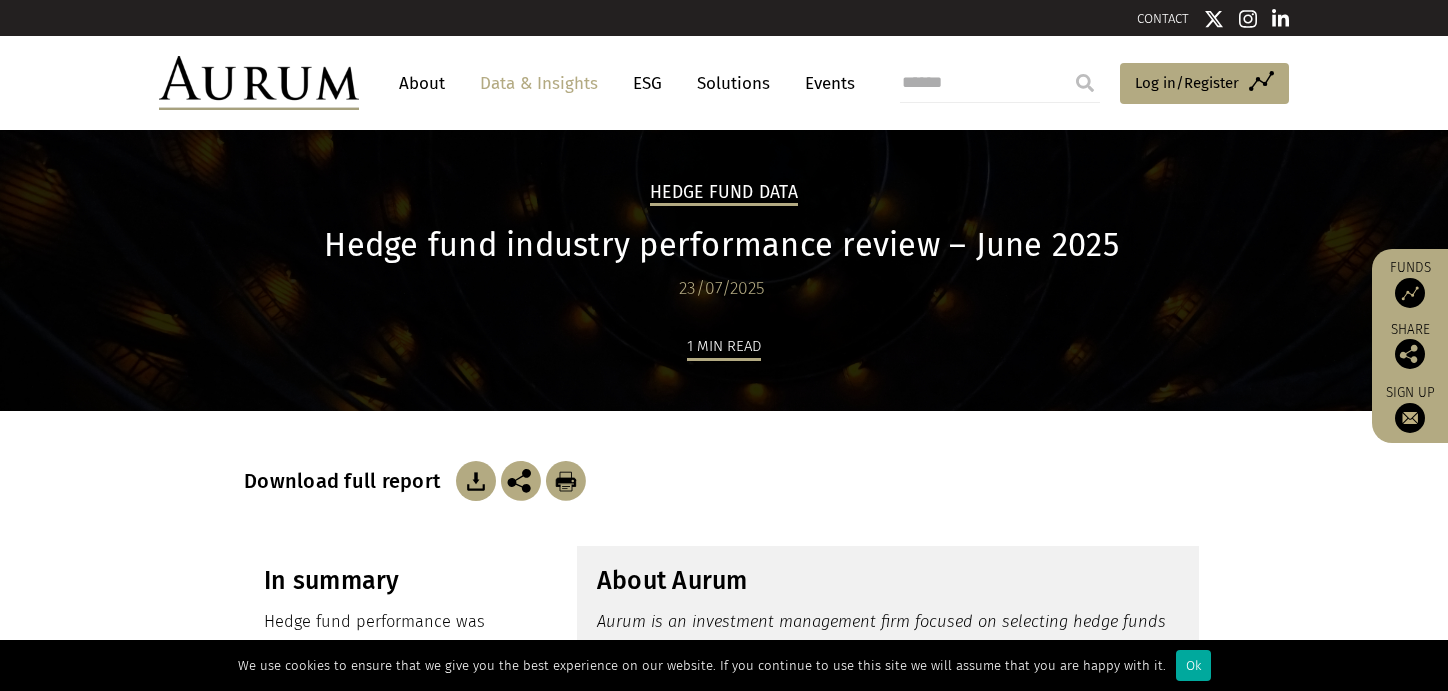 scroll, scrollTop: 0, scrollLeft: 0, axis: both 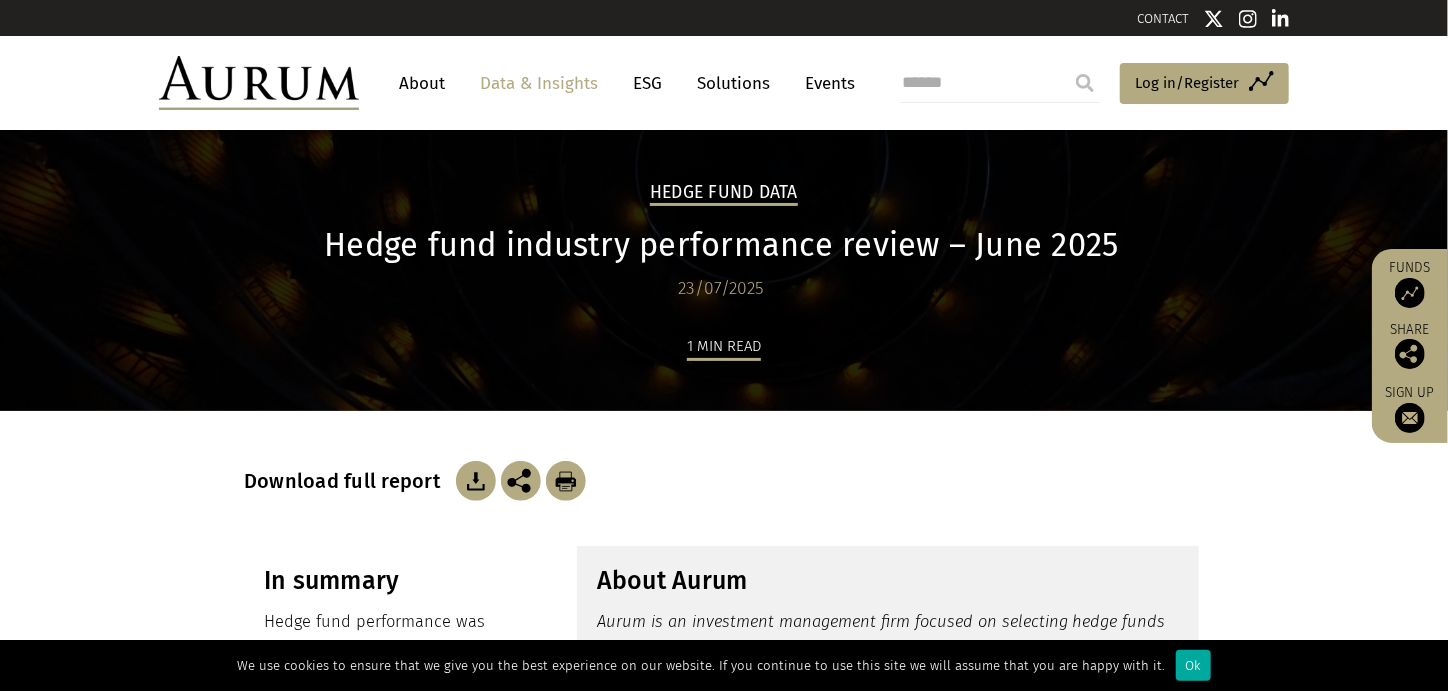click on "We use cookies to ensure that we give you the best experience on our website. If you continue to use this site we will assume that you are happy with it.
Ok" at bounding box center [724, 665] 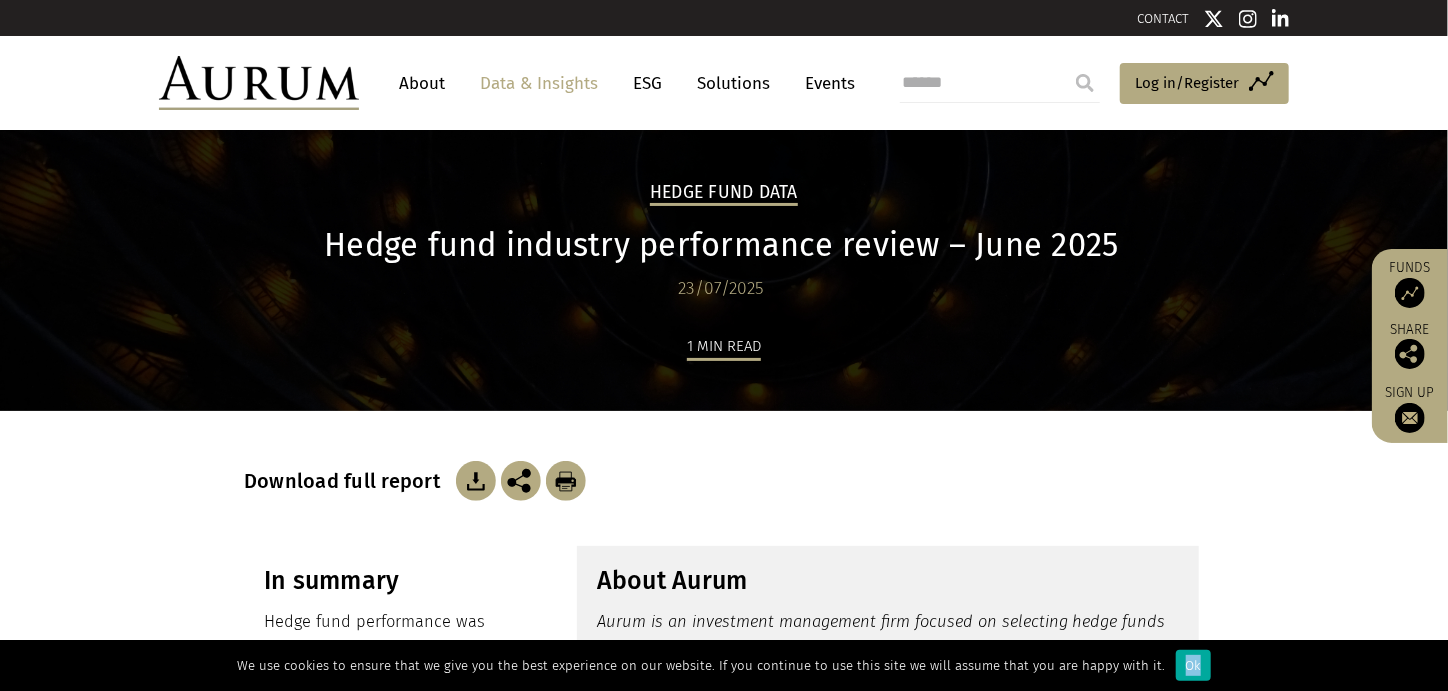 click on "We use cookies to ensure that we give you the best experience on our website. If you continue to use this site we will assume that you are happy with it.
Ok" at bounding box center [724, 665] 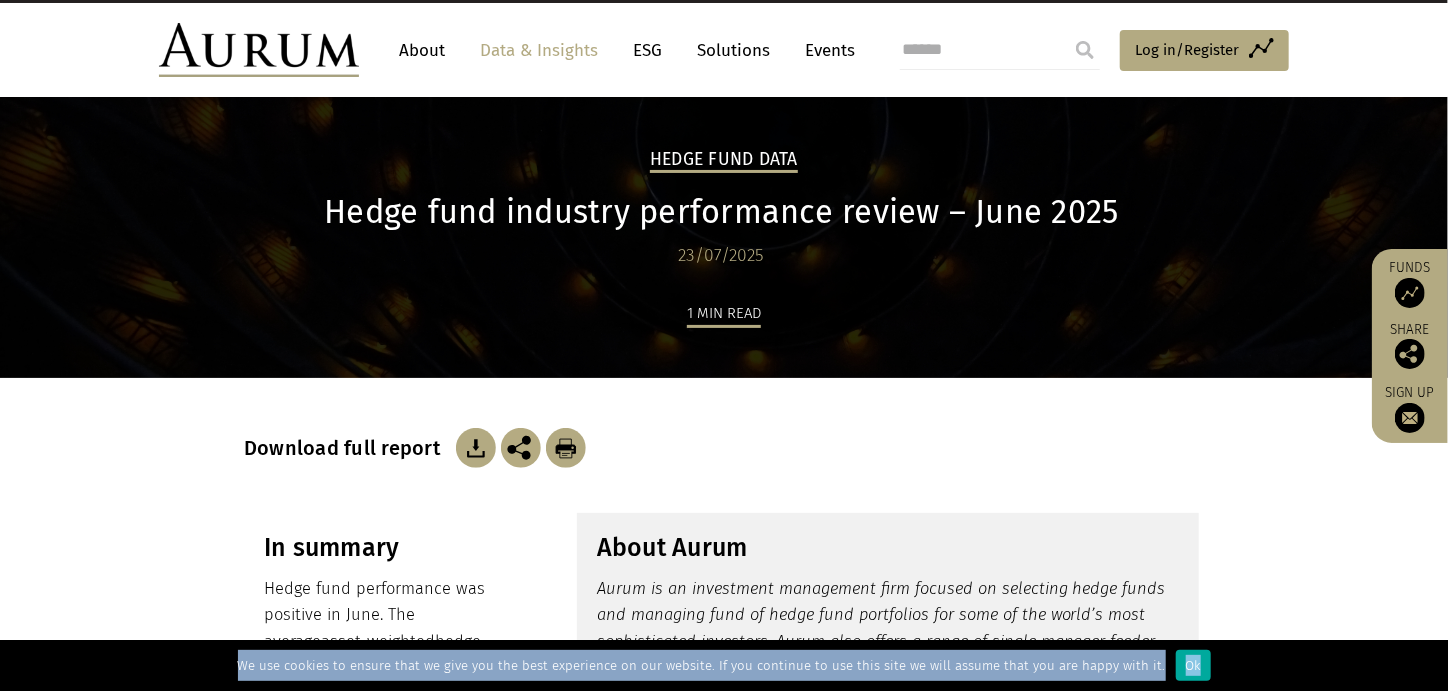 drag, startPoint x: 1447, startPoint y: 678, endPoint x: 1461, endPoint y: 673, distance: 14.866069 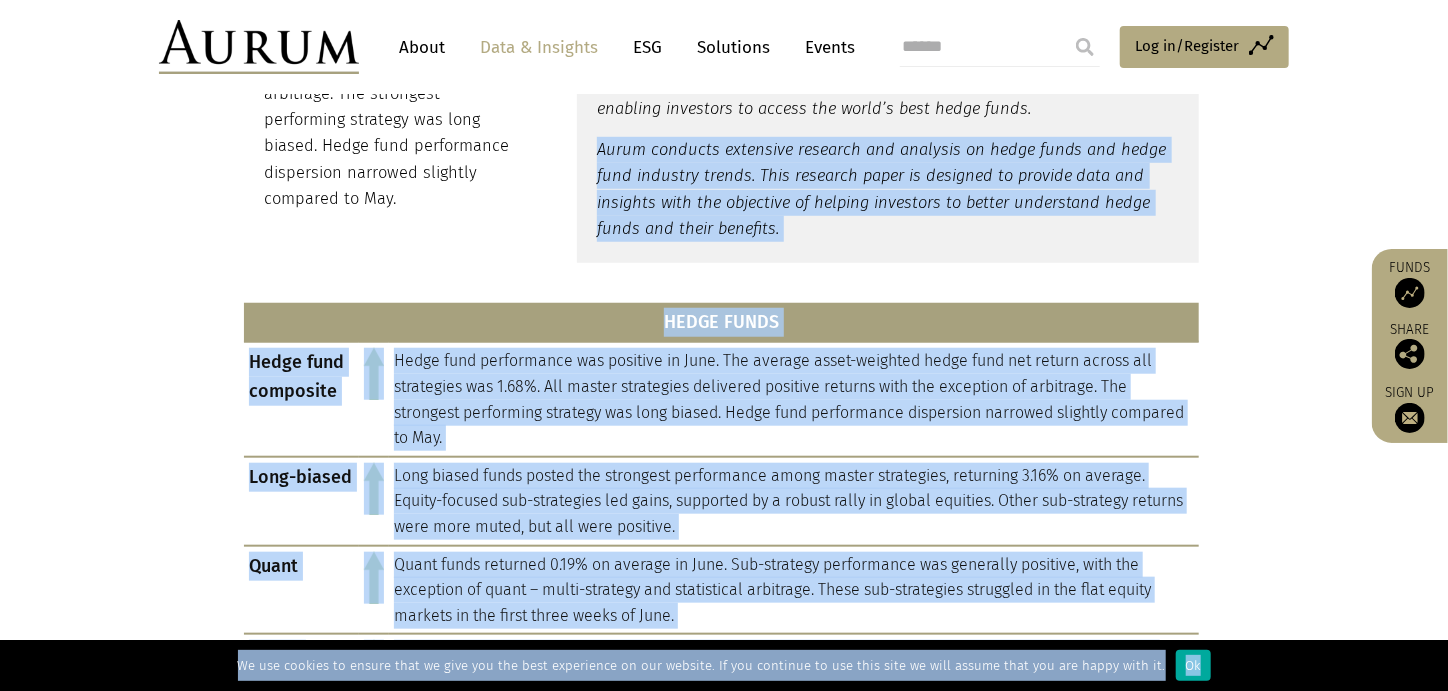 scroll, scrollTop: 793, scrollLeft: 0, axis: vertical 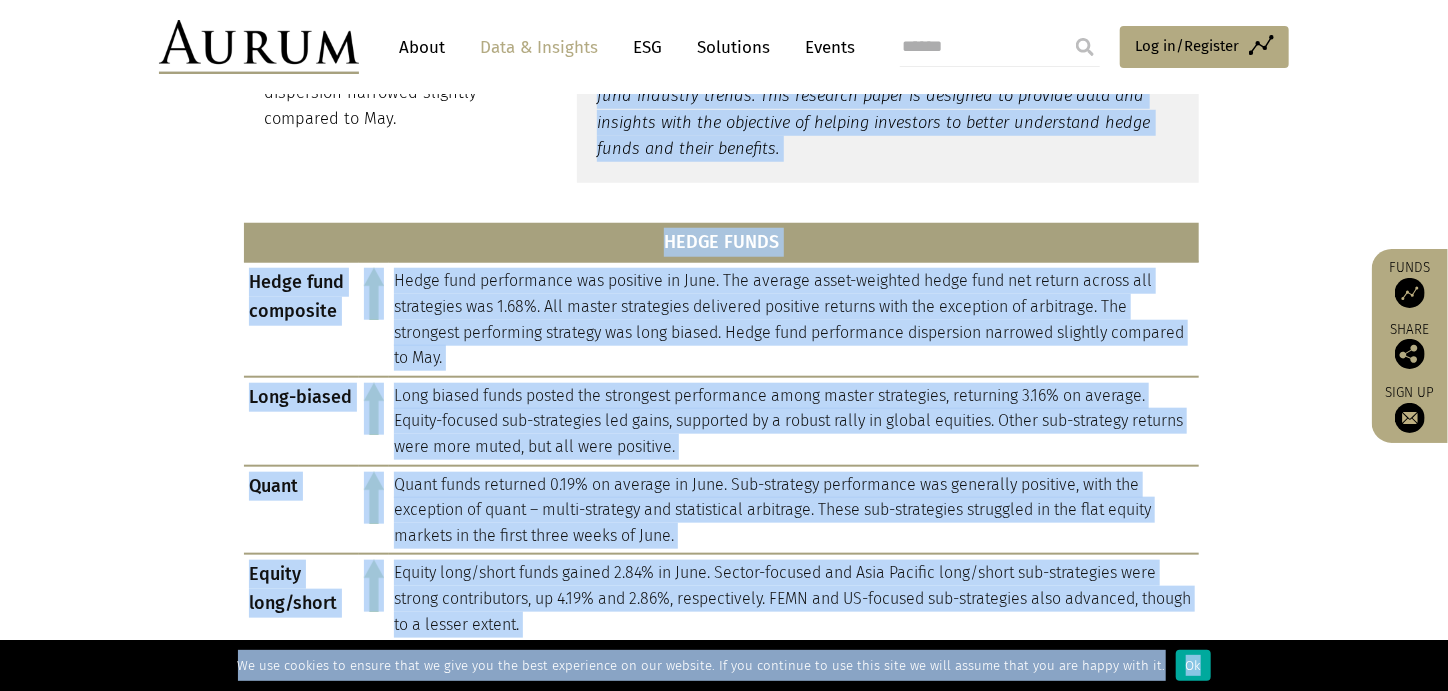 click on "HEDGE FUNDS
Hedge fund composite Hedge fund performance was positive in June. The average asset-weighted hedge fund net return across all strategies was 1.68%. All master strategies delivered positive returns with the exception of arbitrage. The strongest performing strategy was long biased. Hedge fund performance dispersion narrowed slightly compared to May.
Long-biased Long biased funds posted the strongest performance among master strategies, returning 3.16% on average. Equity-focused sub-strategies led gains, supported by a robust rally in global equities. Other sub-strategy returns were more muted, but all were positive.
Quant Quant funds returned 0.19% on average in June. Sub-strategy performance was generally positive, with the exception of quant – multi-strategy and statistical arbitrage. These sub-strategies struggled in the flat equity markets in the first three weeks of June.
Equity long/short
Macro
Multi-strategy" at bounding box center (724, 900) 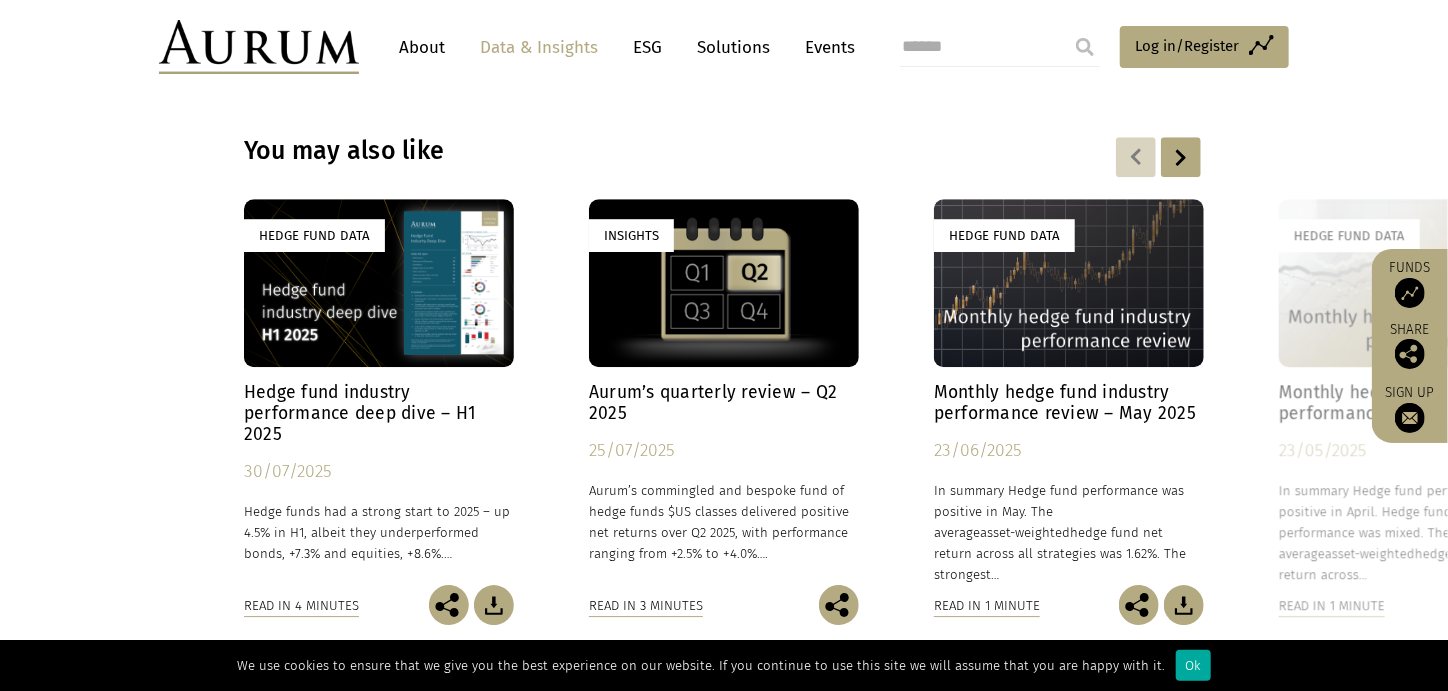 scroll, scrollTop: 2820, scrollLeft: 0, axis: vertical 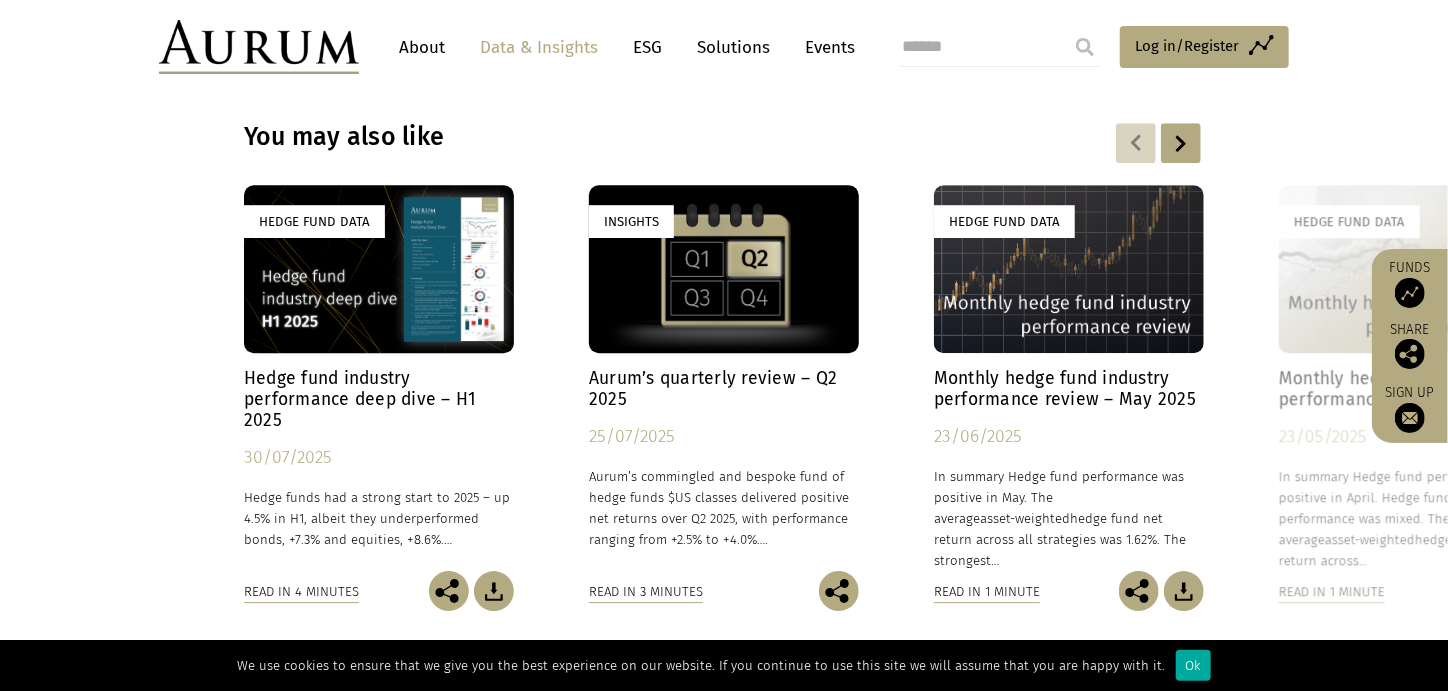 click at bounding box center (1000, 47) 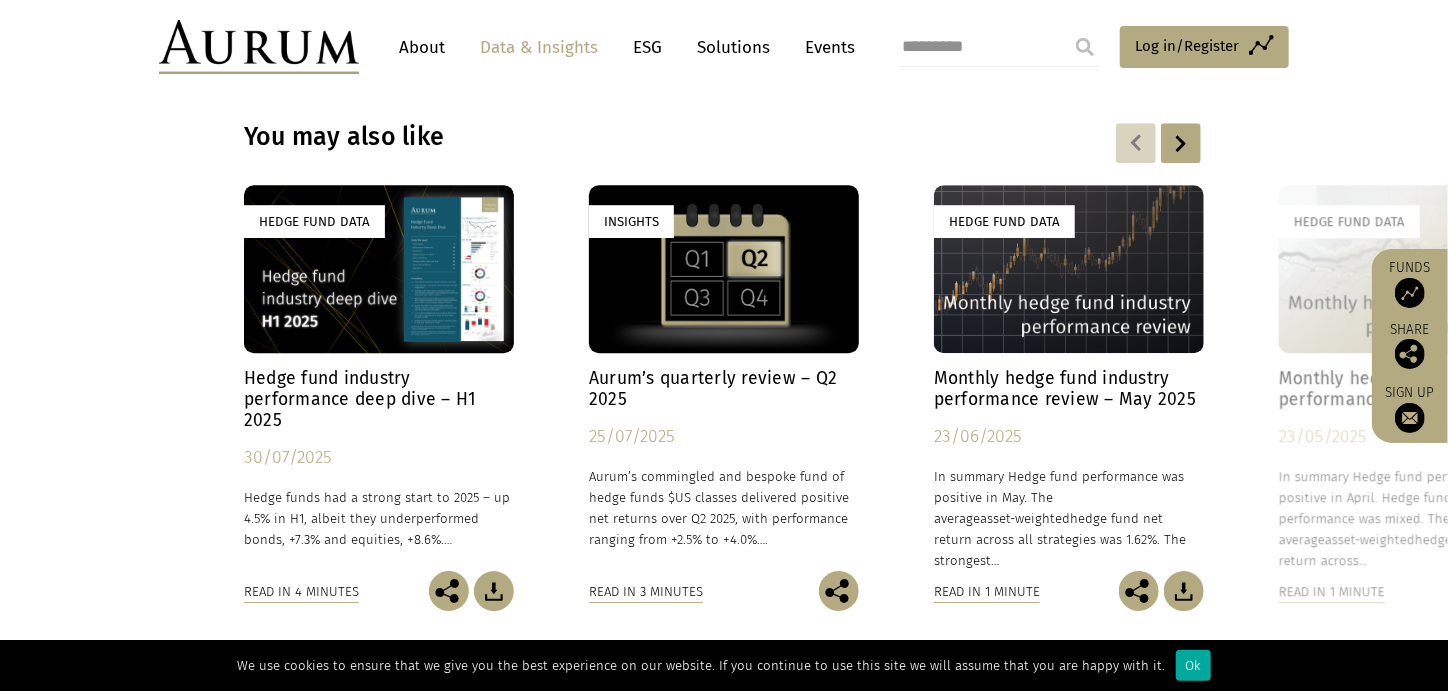 type on "*********" 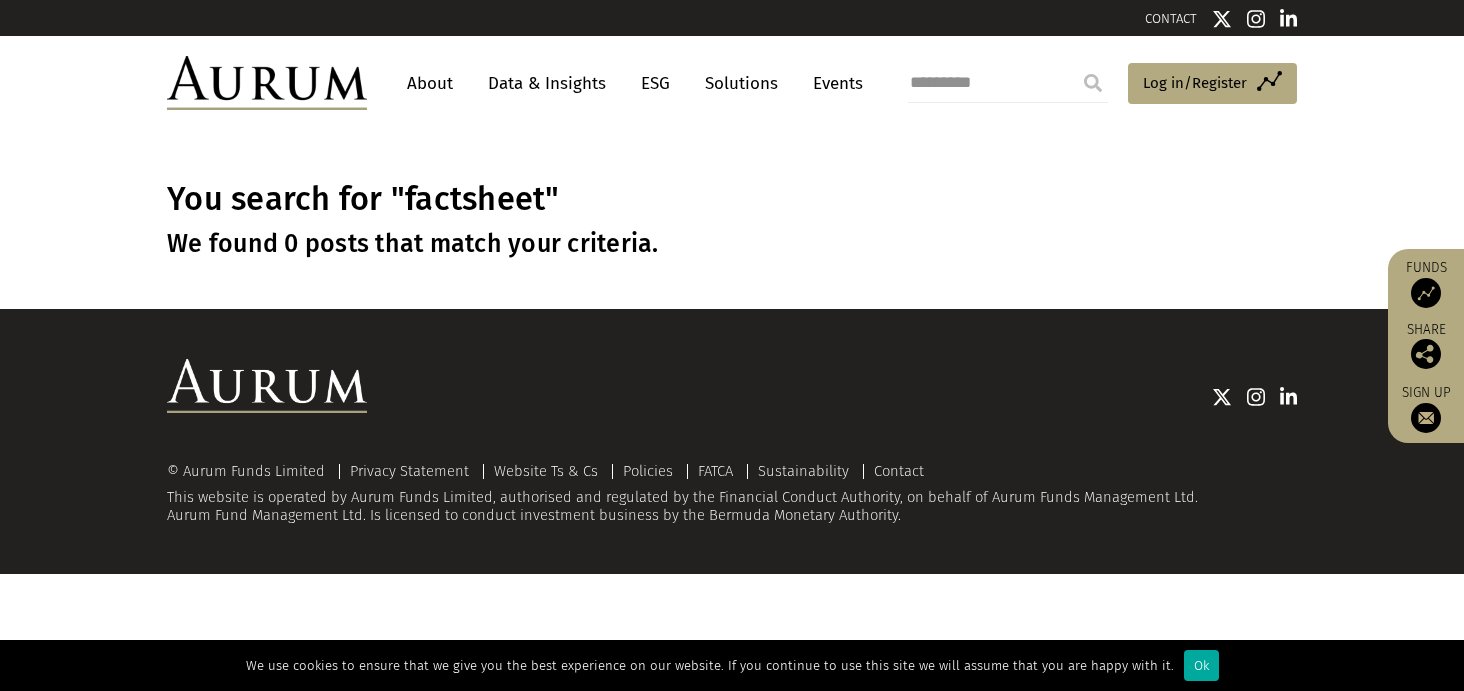 scroll, scrollTop: 0, scrollLeft: 0, axis: both 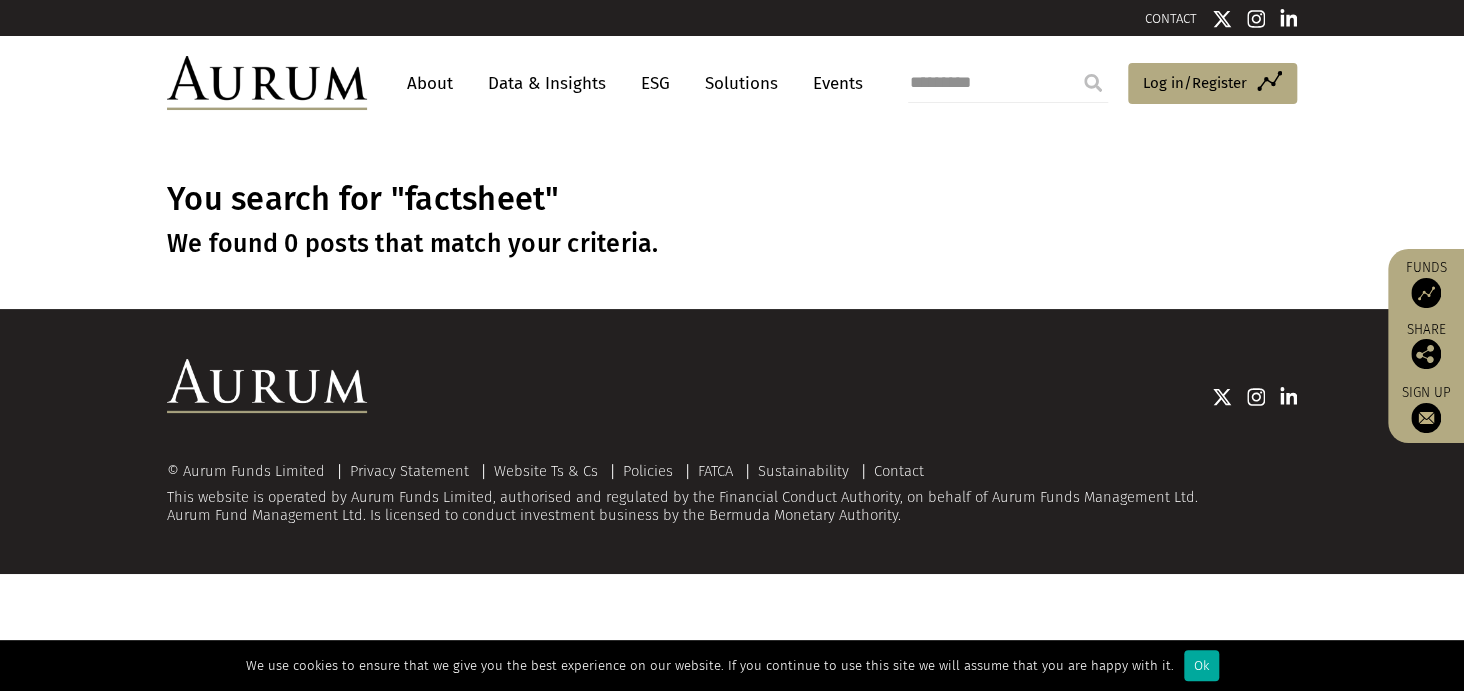 click on "*********" at bounding box center (1008, 83) 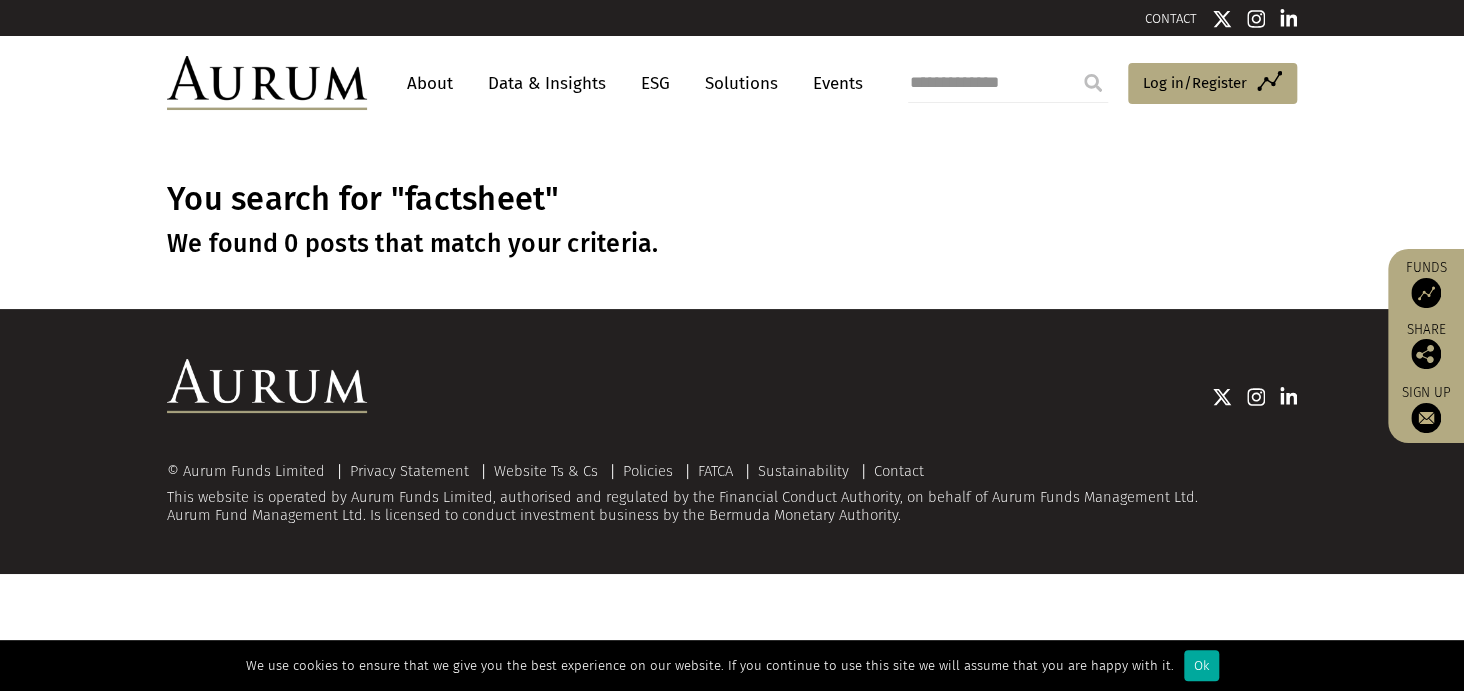 type on "**********" 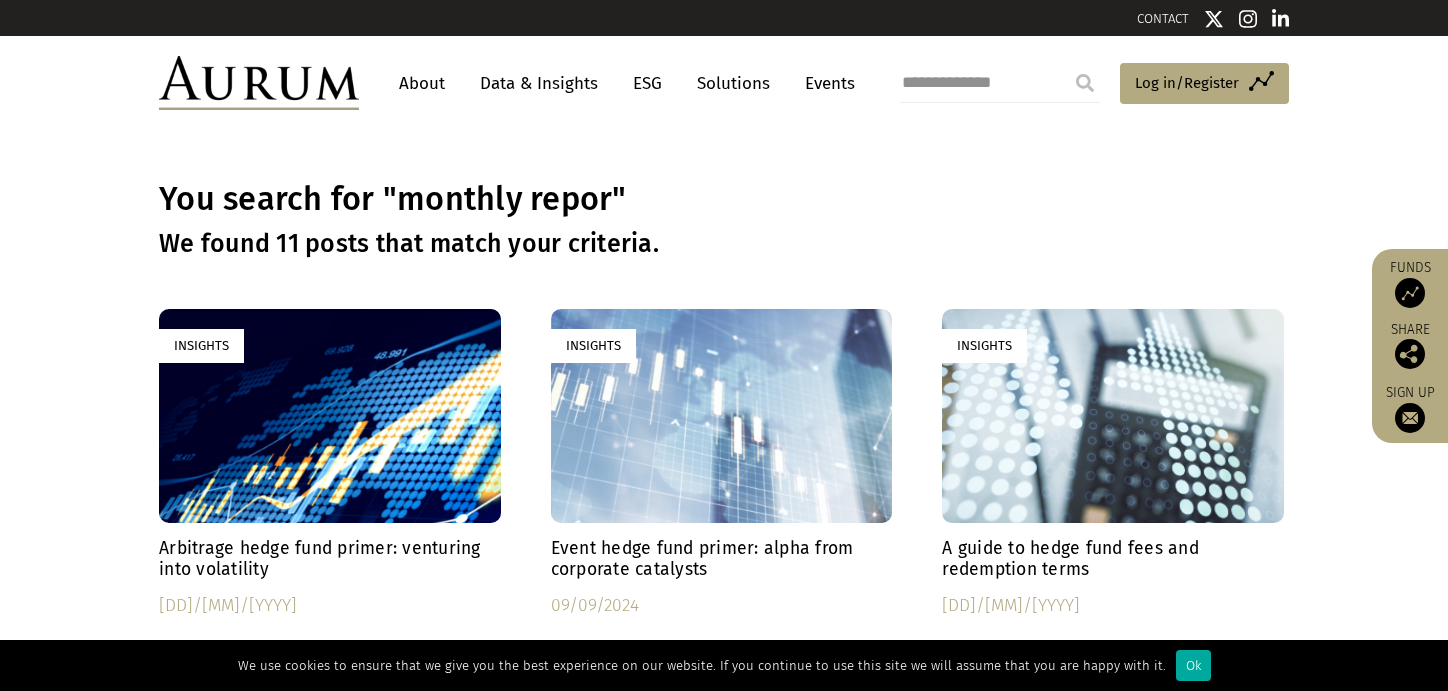 scroll, scrollTop: 0, scrollLeft: 0, axis: both 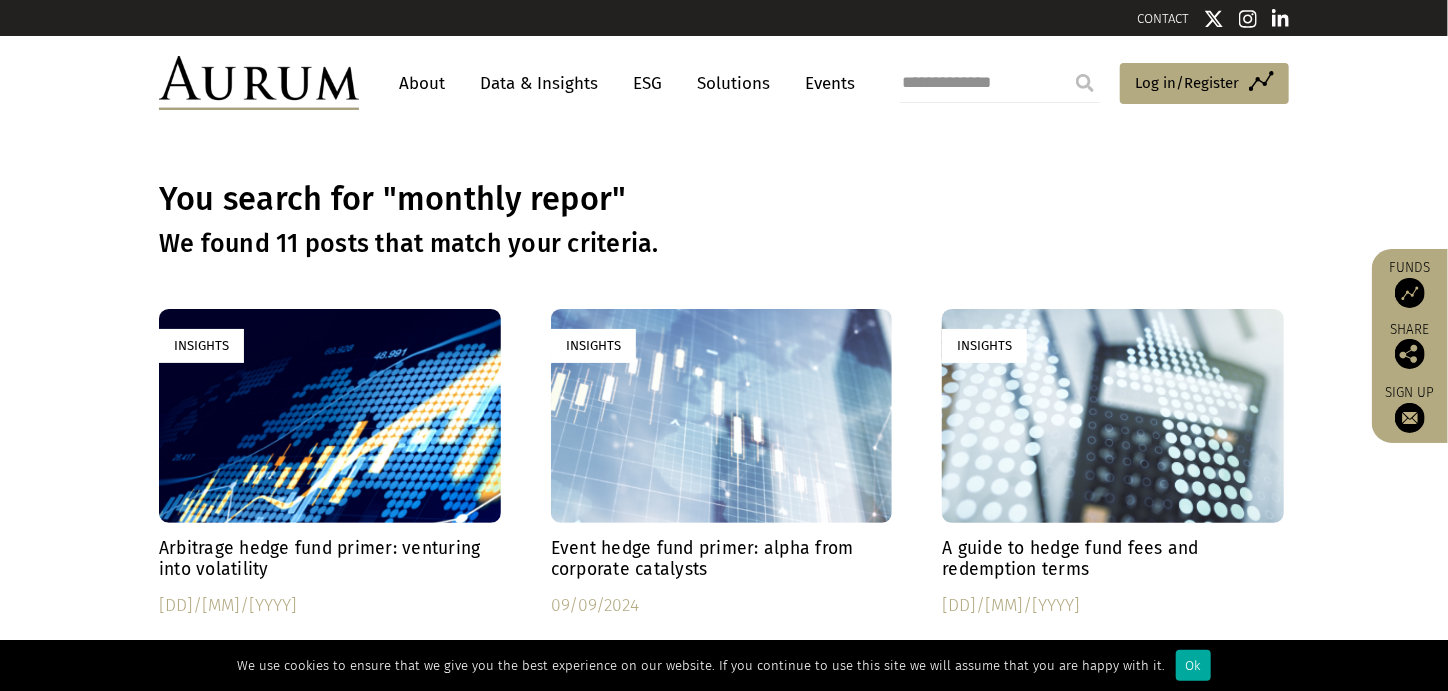 click on "**********" at bounding box center (1000, 83) 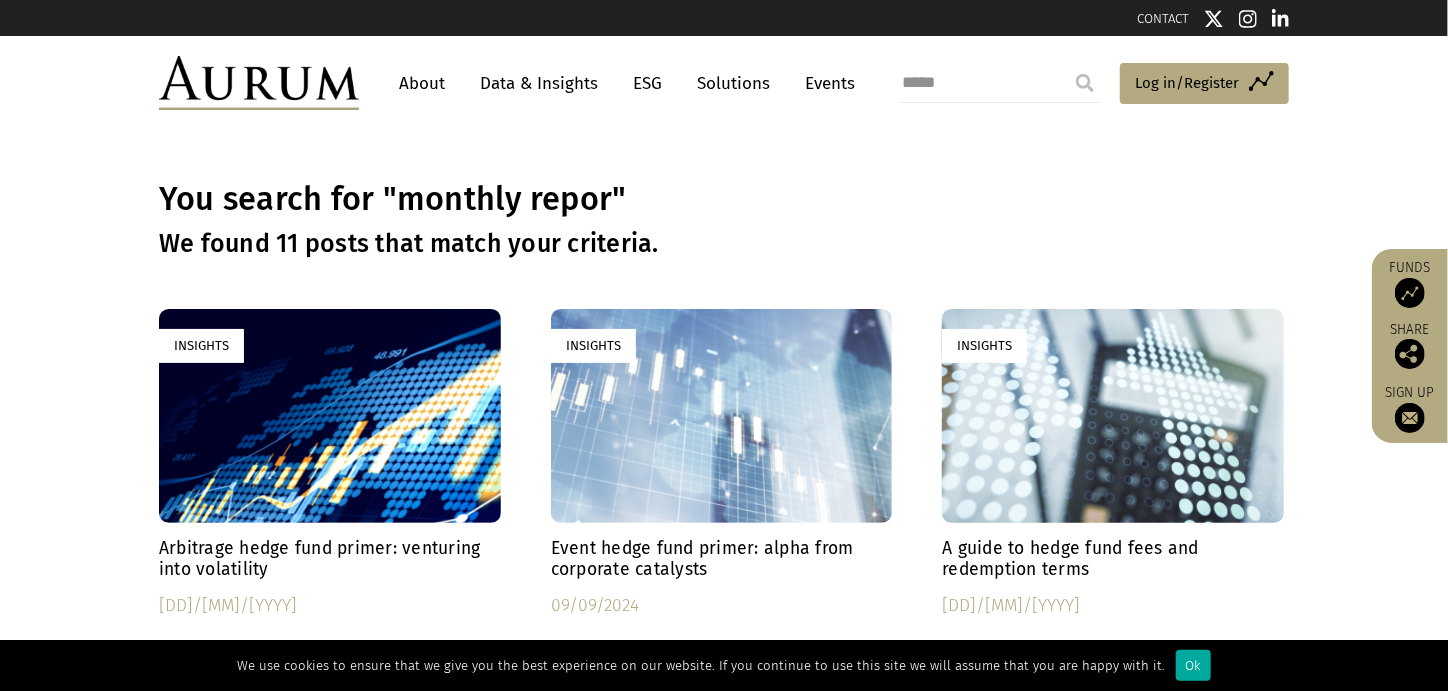 type on "*****" 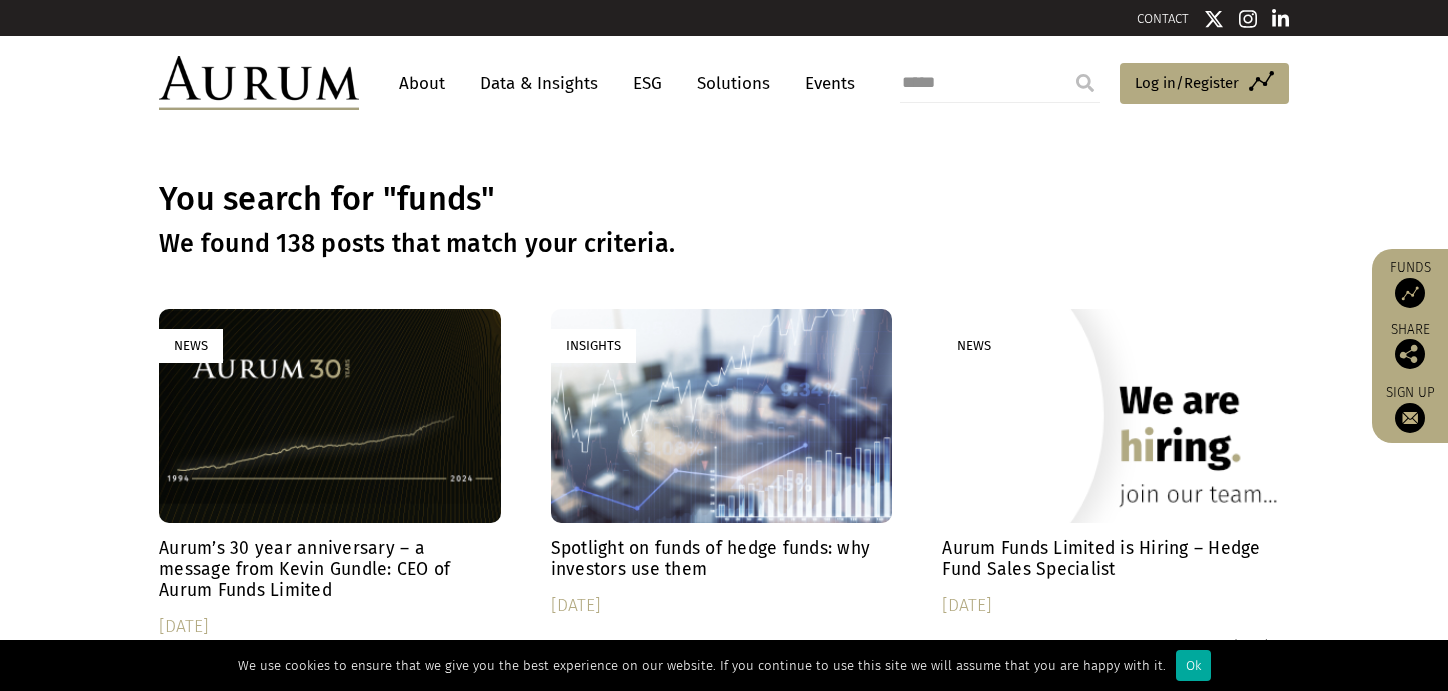 scroll, scrollTop: 0, scrollLeft: 0, axis: both 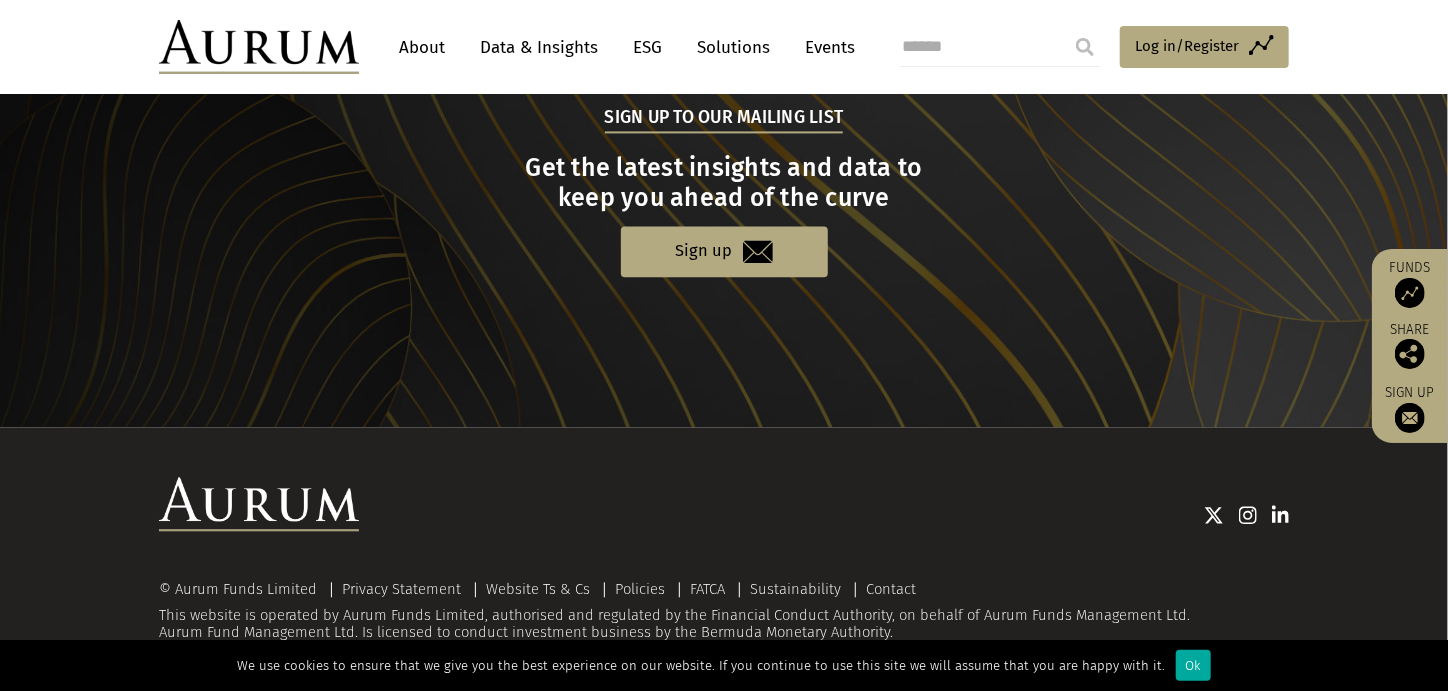 click on "© Aurum Funds Limited" at bounding box center [243, 589] 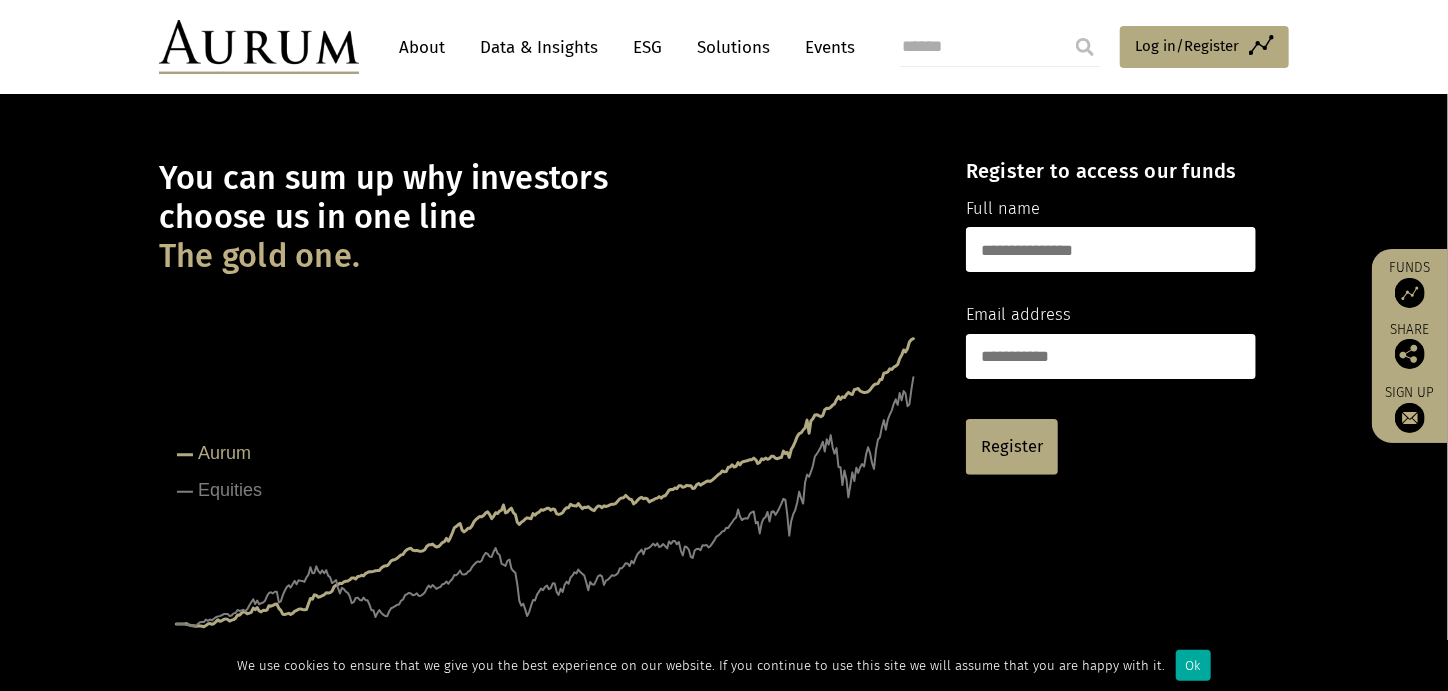 scroll, scrollTop: 0, scrollLeft: 0, axis: both 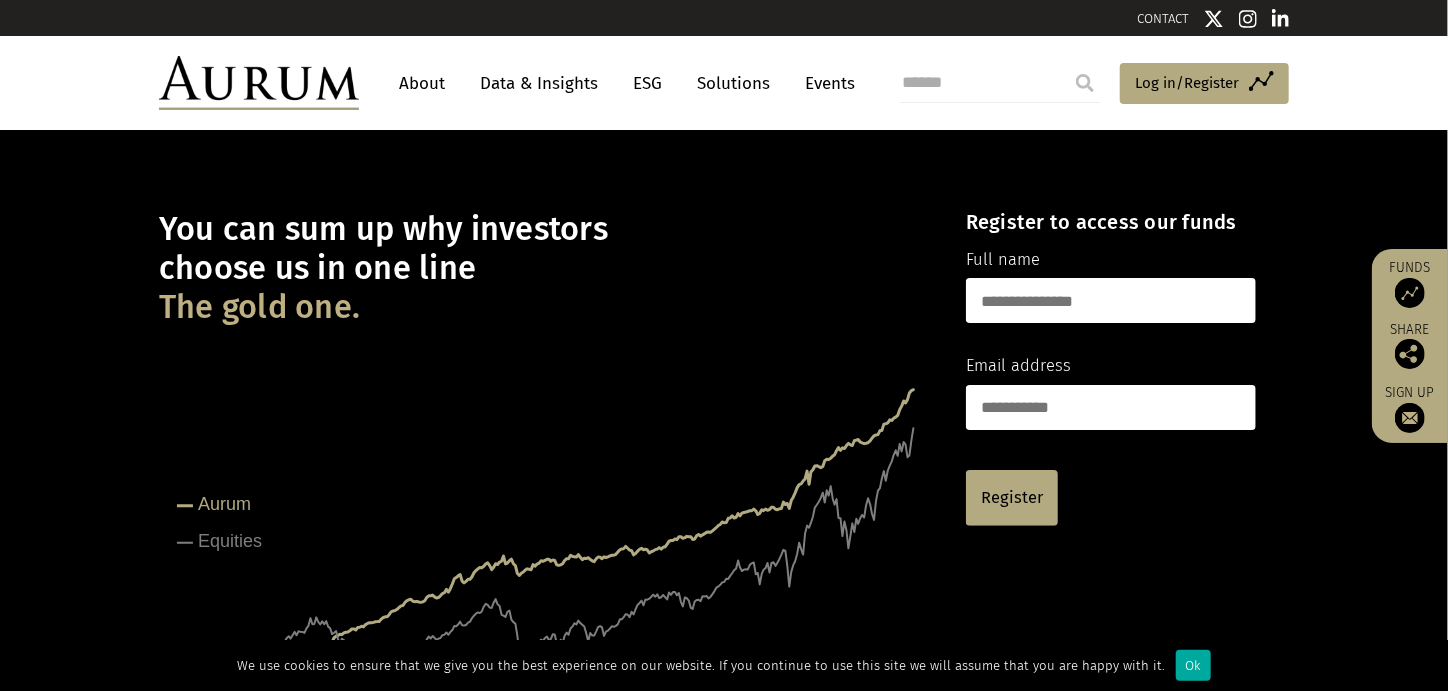 click on "Solutions" at bounding box center [733, 83] 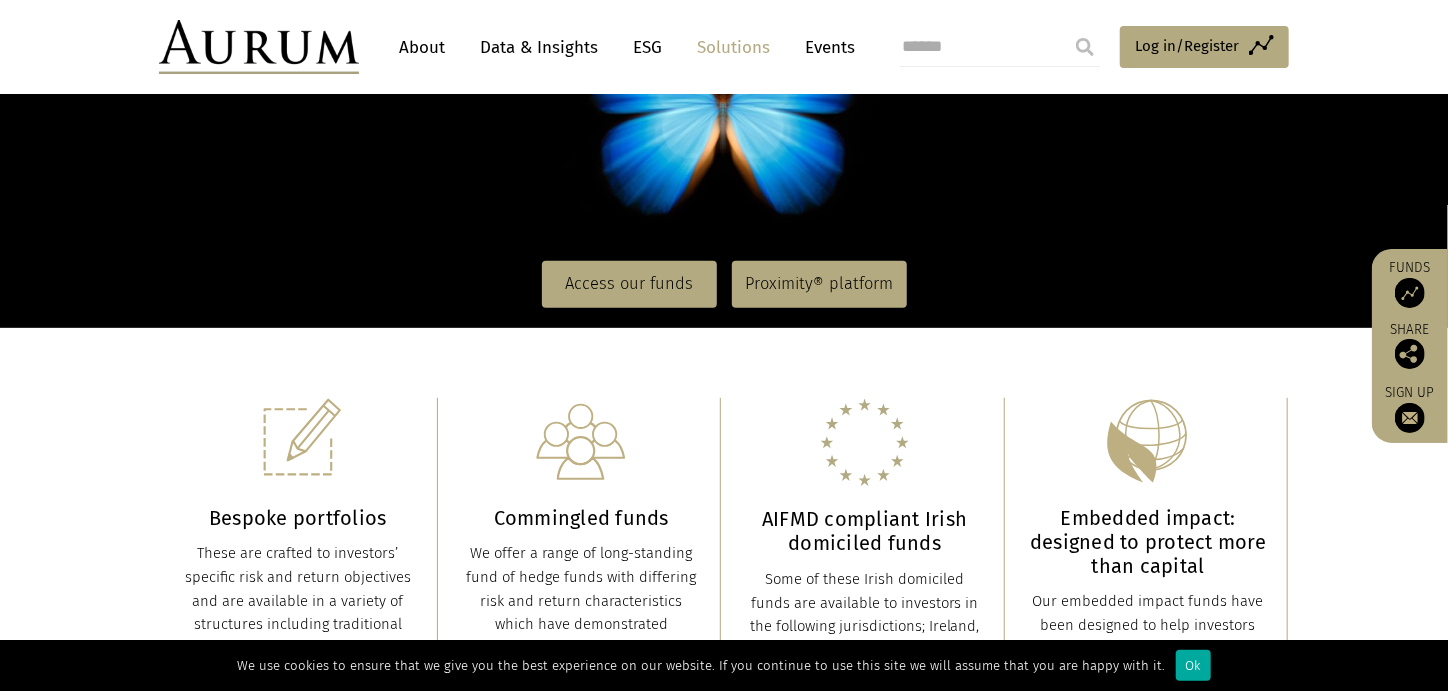 scroll, scrollTop: 400, scrollLeft: 0, axis: vertical 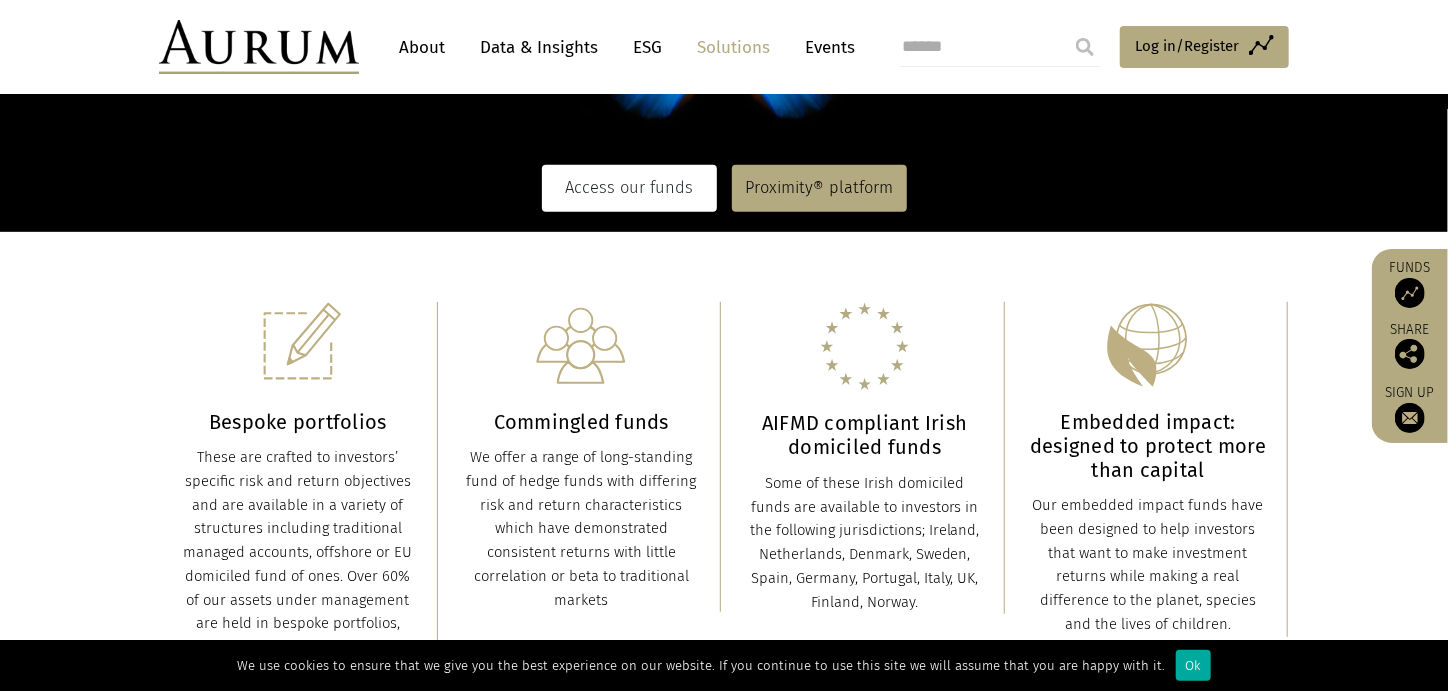 click on "Access our funds" at bounding box center [629, 188] 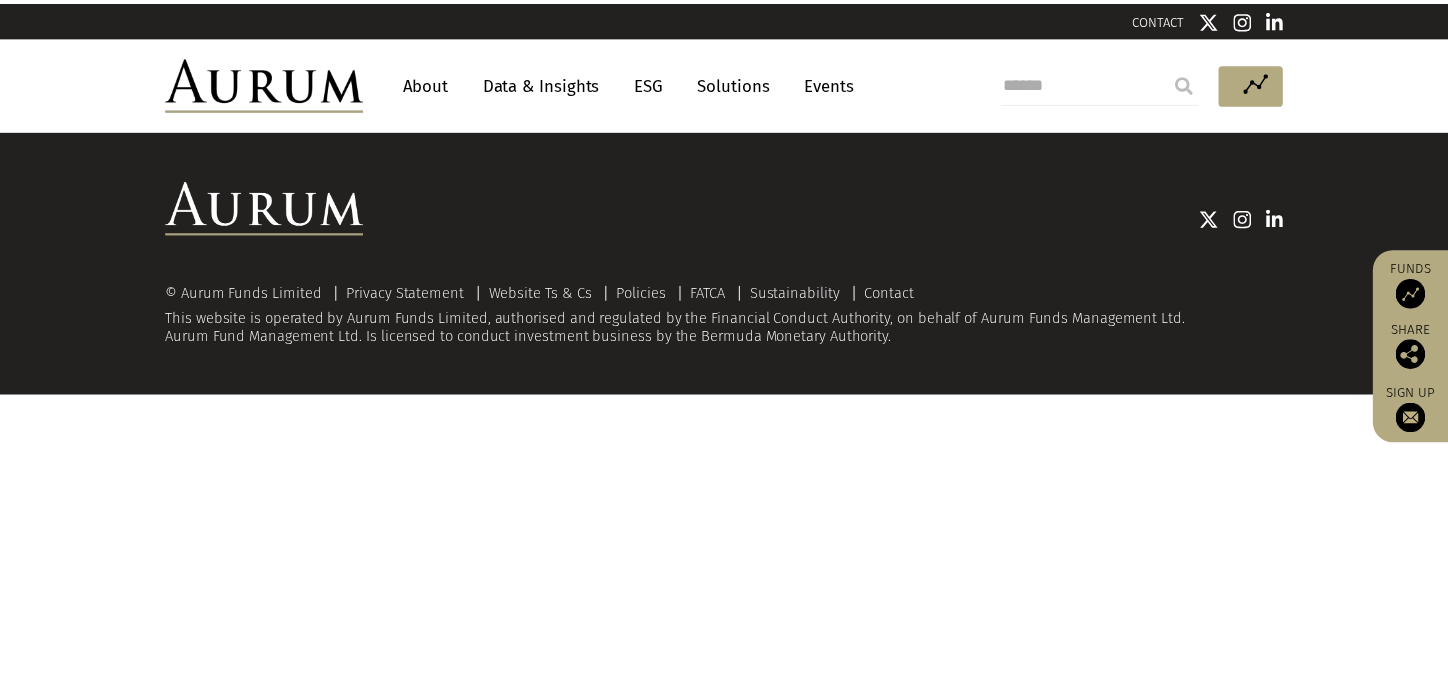 scroll, scrollTop: 0, scrollLeft: 0, axis: both 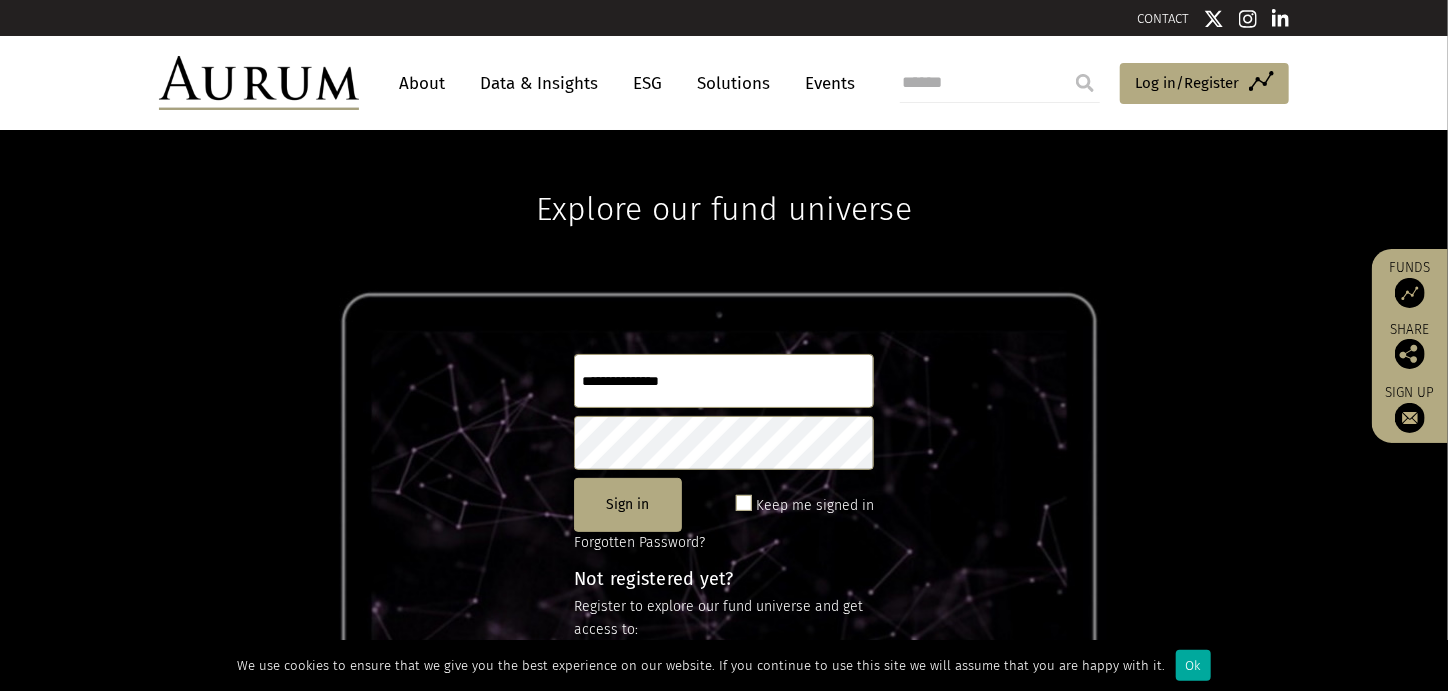 click 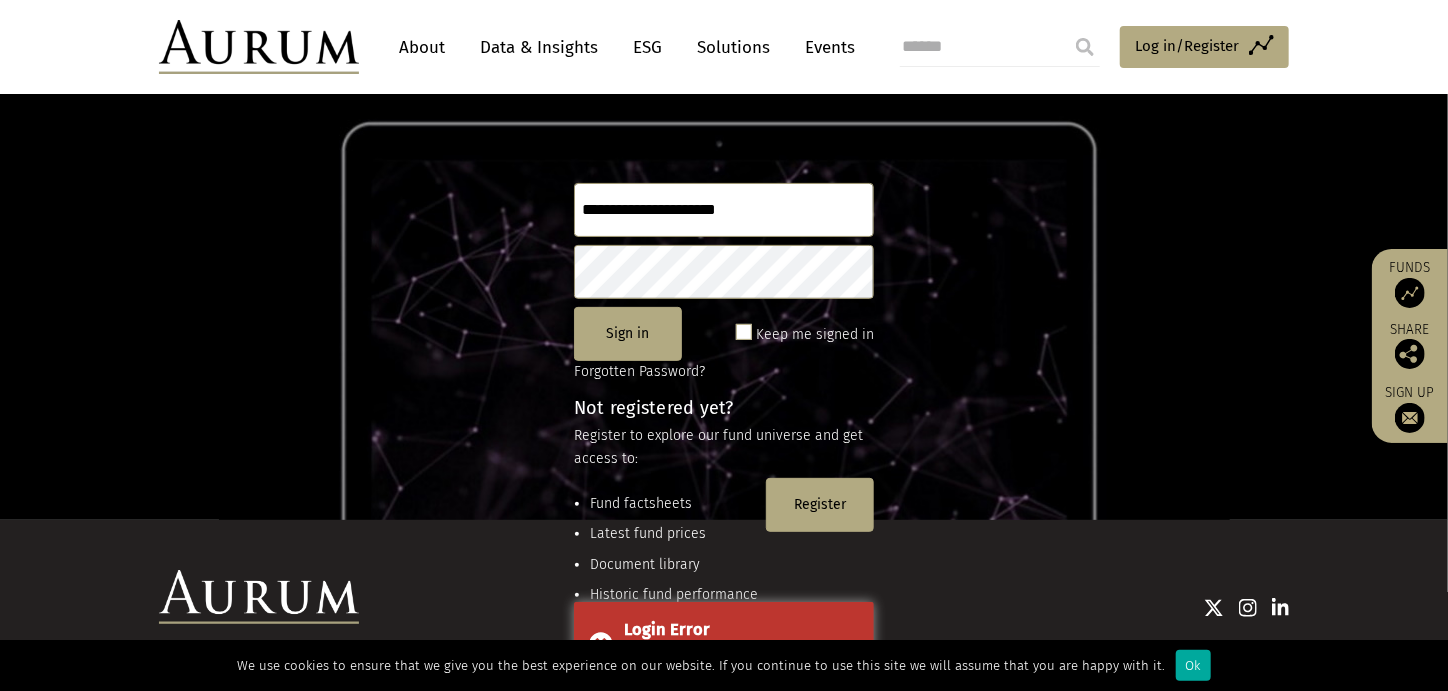 scroll, scrollTop: 200, scrollLeft: 0, axis: vertical 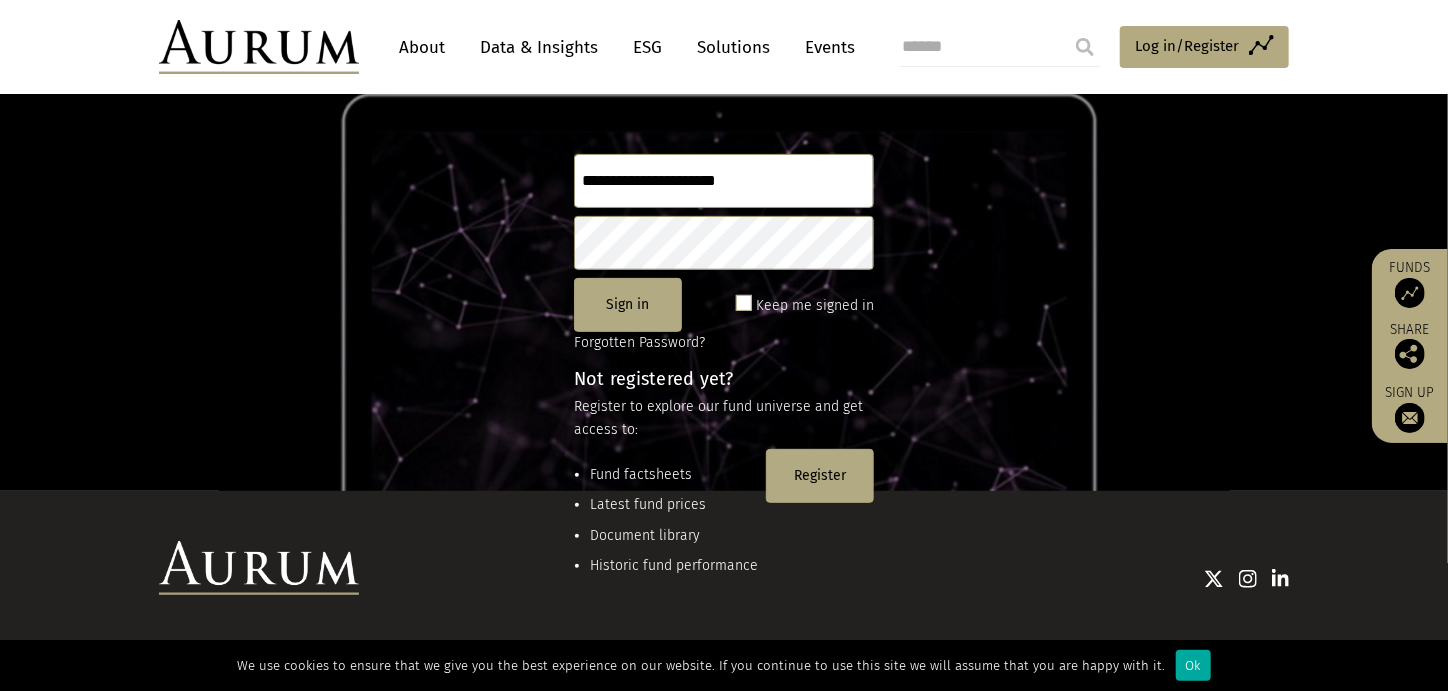 click on "**********" 